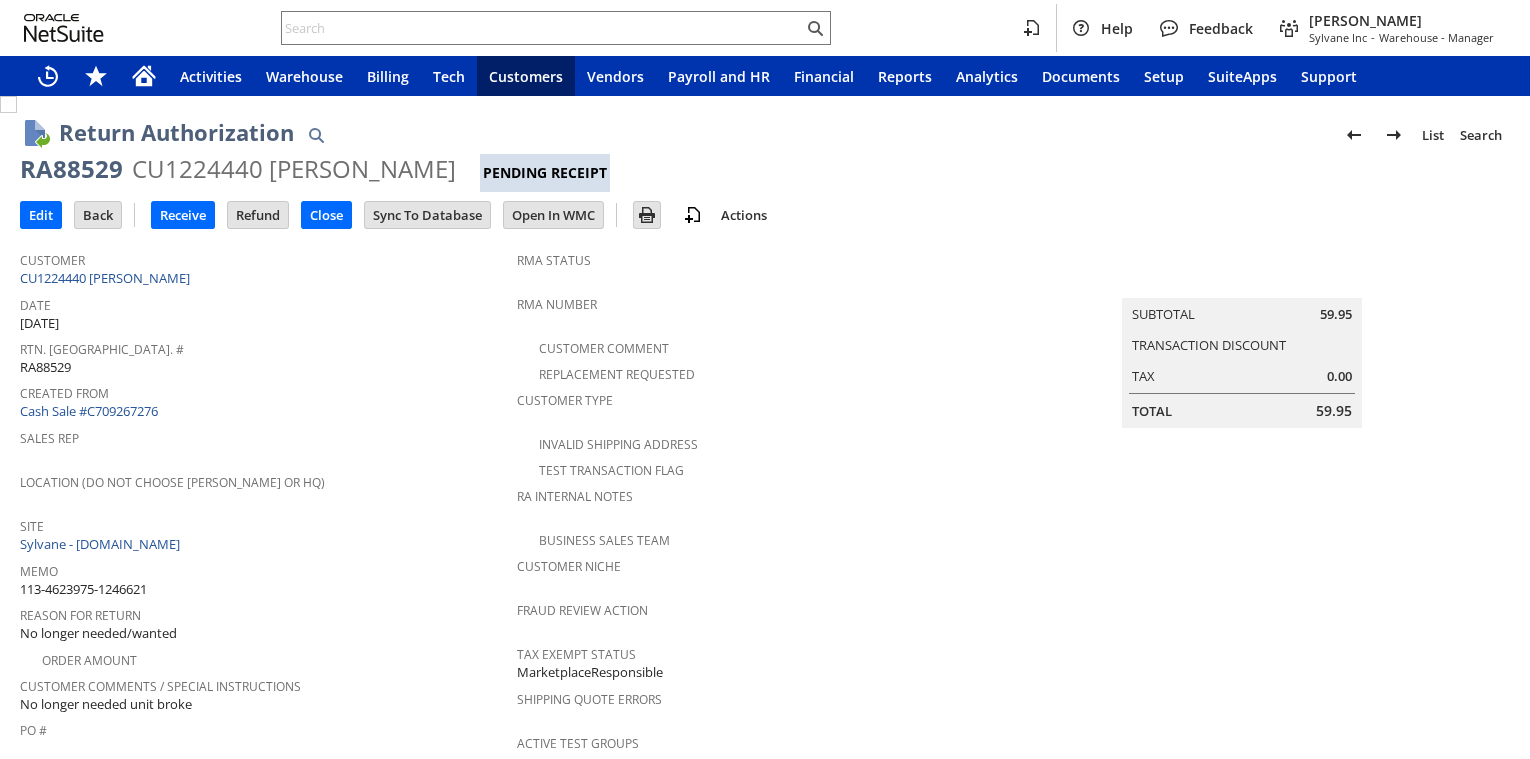 scroll, scrollTop: 0, scrollLeft: 0, axis: both 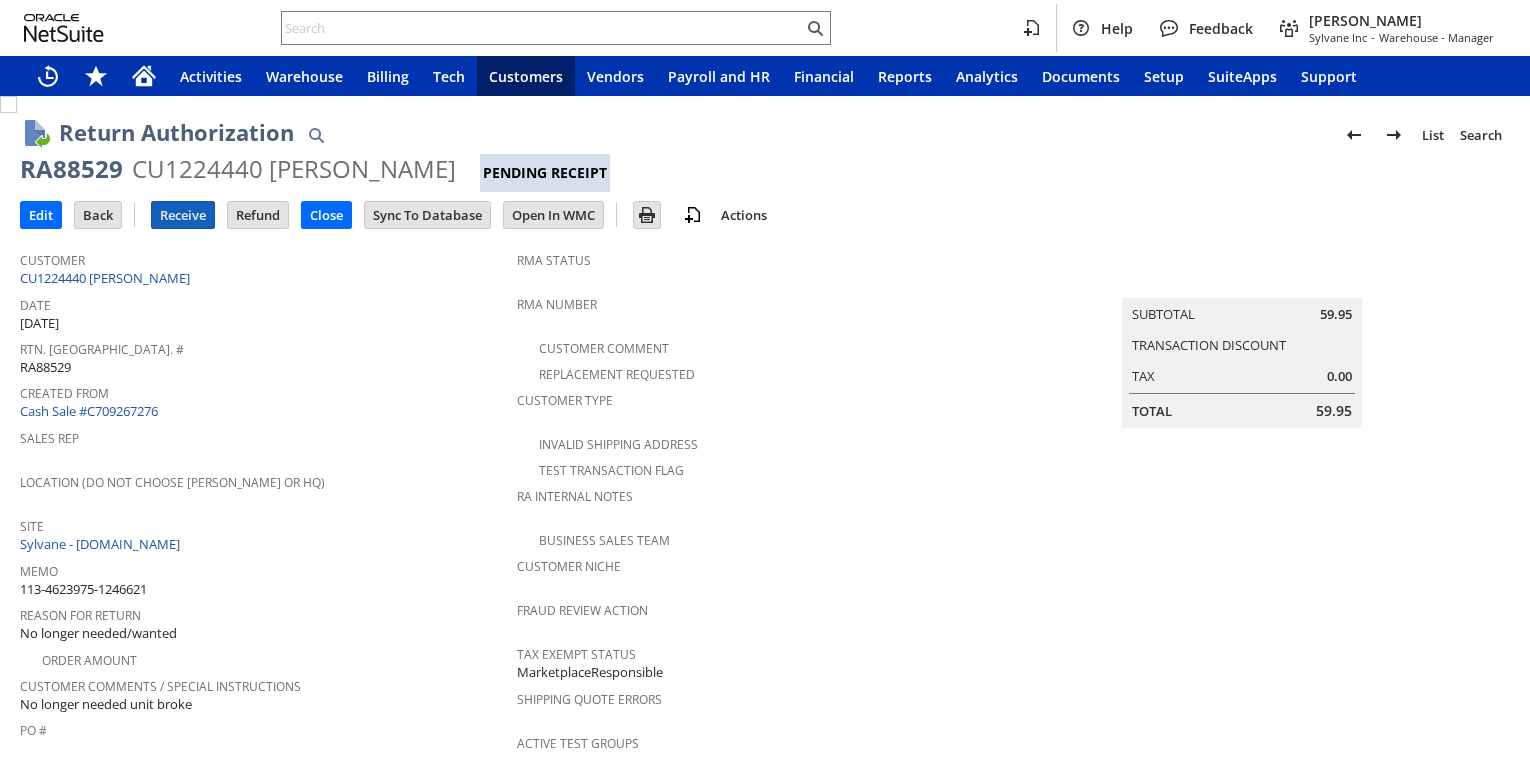 click on "Receive" at bounding box center [183, 215] 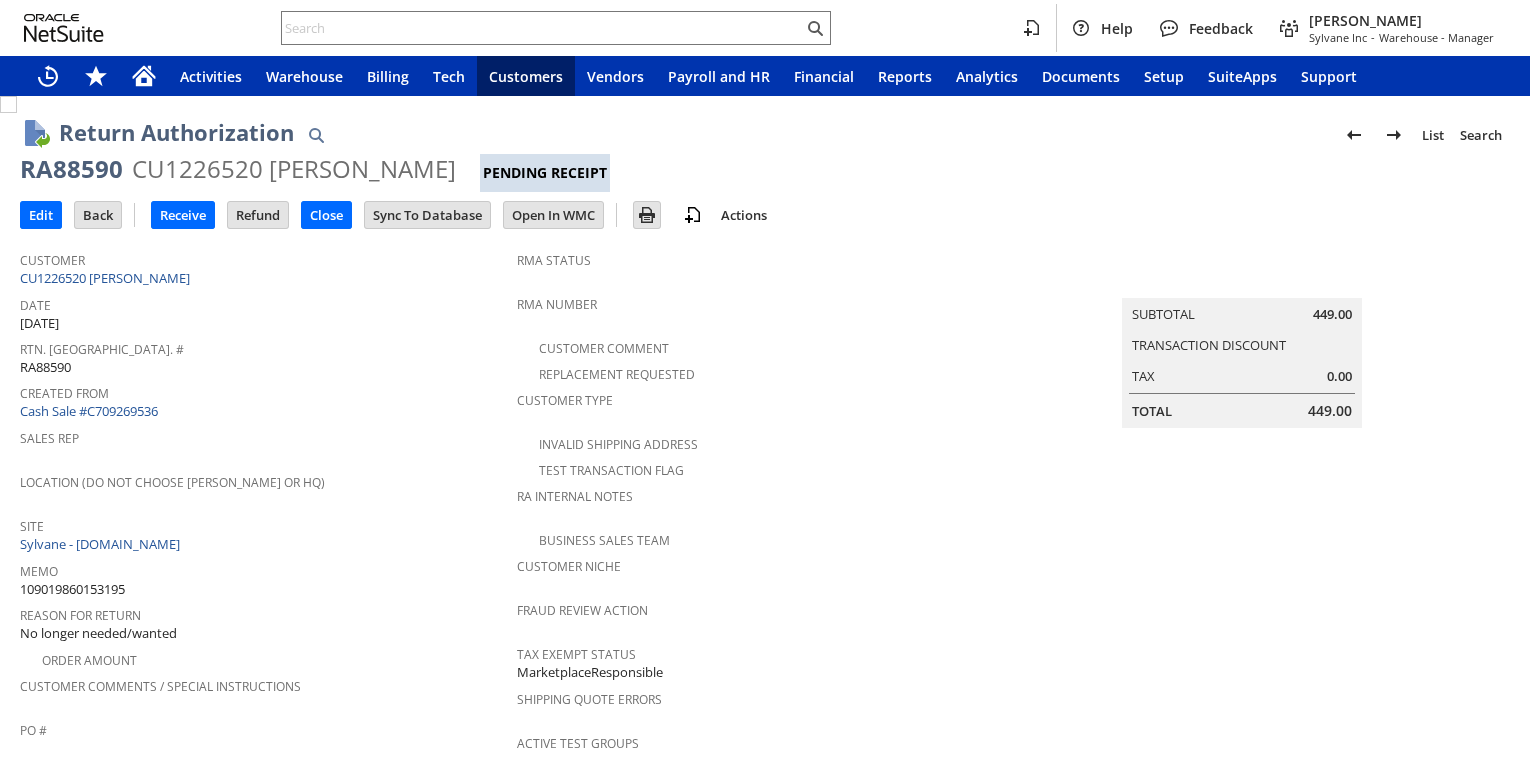 scroll, scrollTop: 0, scrollLeft: 0, axis: both 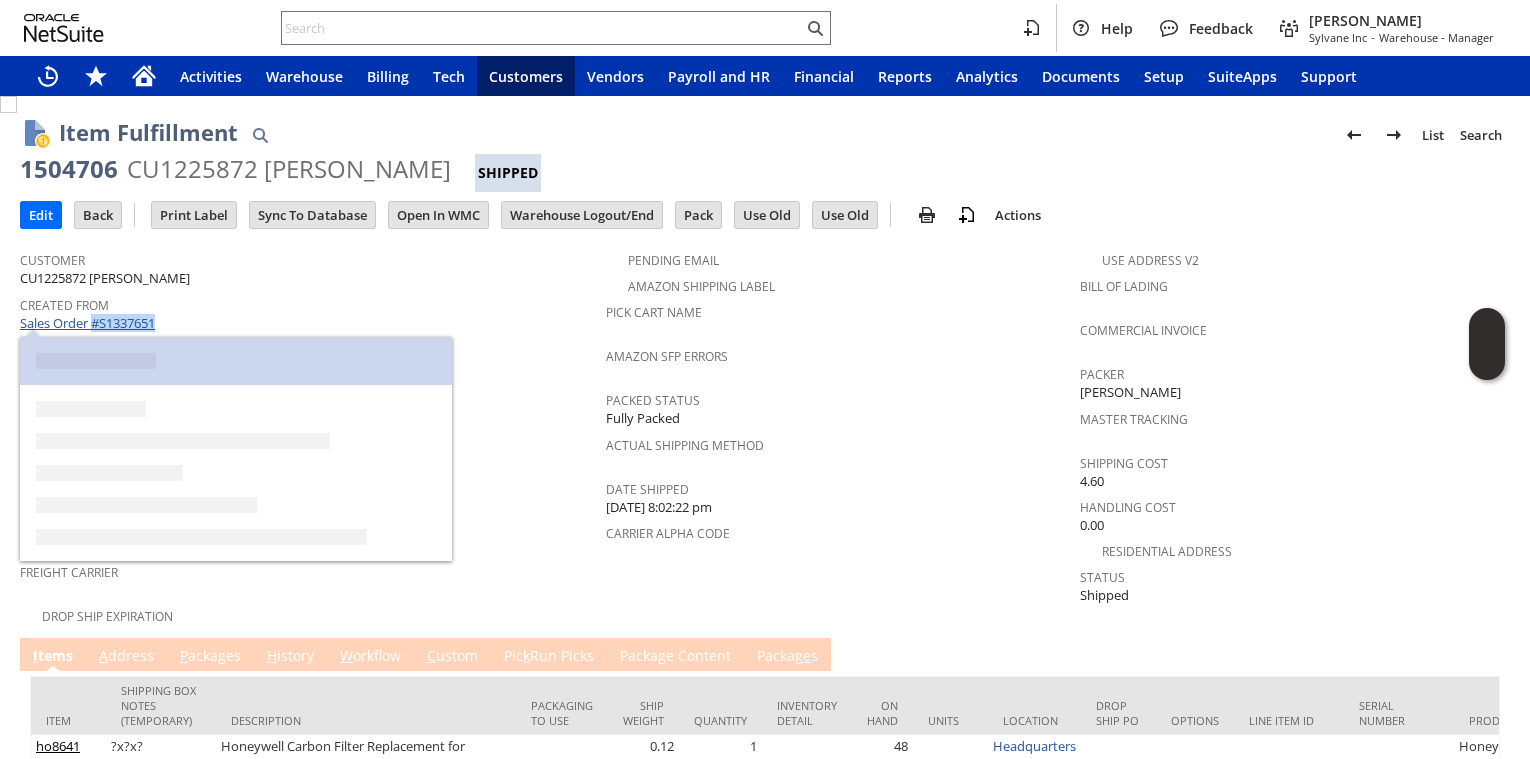 drag, startPoint x: 178, startPoint y: 323, endPoint x: 100, endPoint y: 325, distance: 78.025635 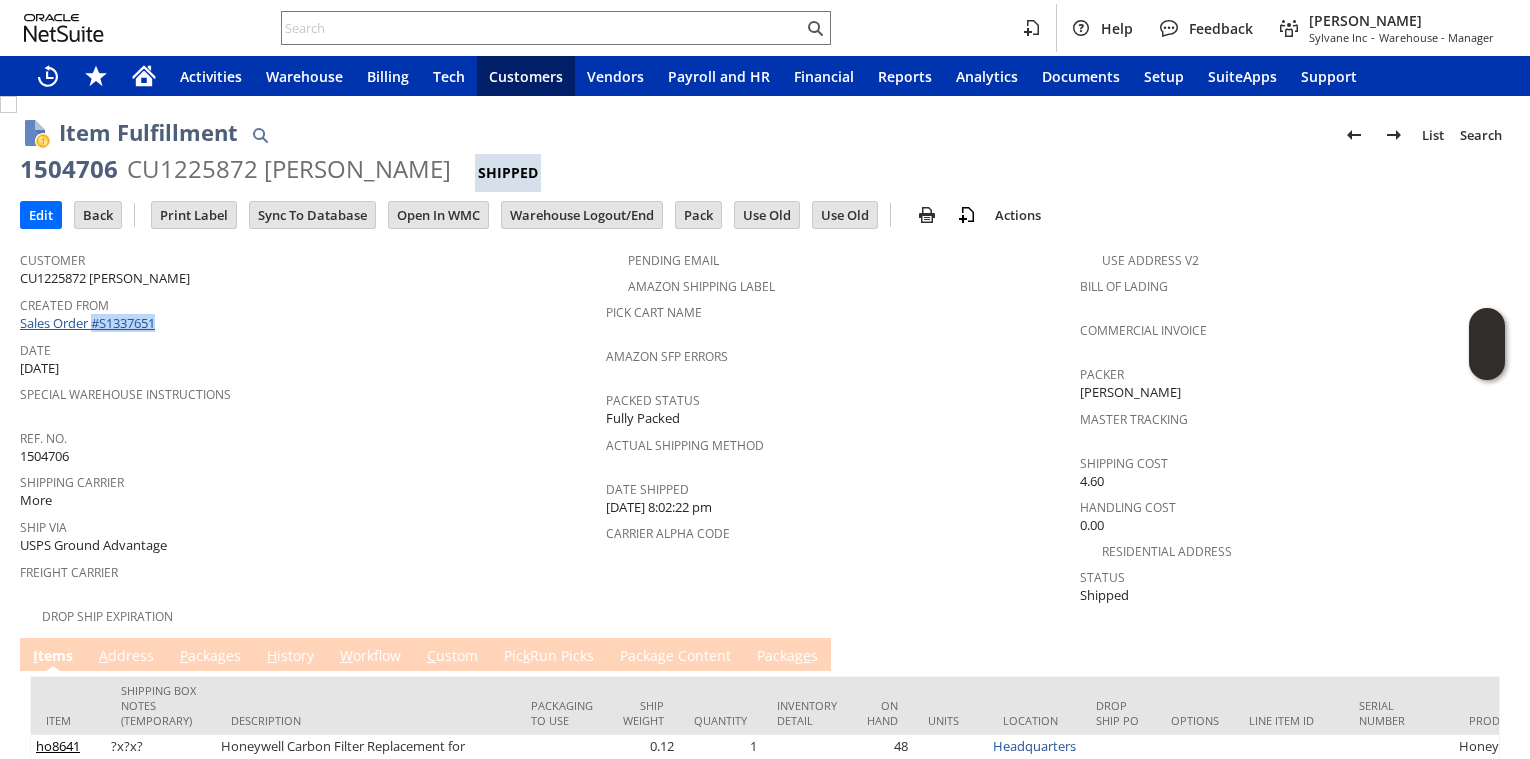 copy on "#S1337651" 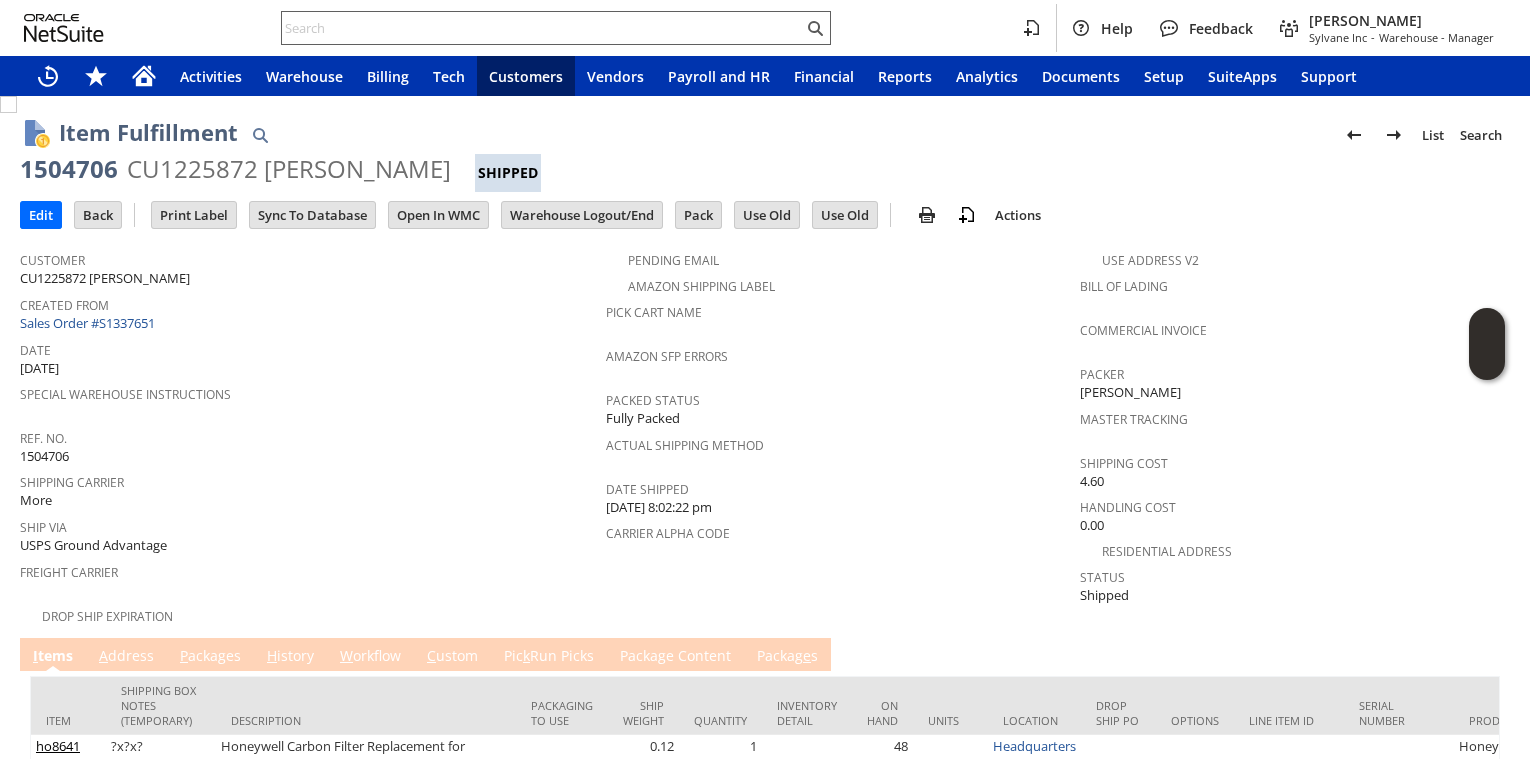 click at bounding box center (542, 28) 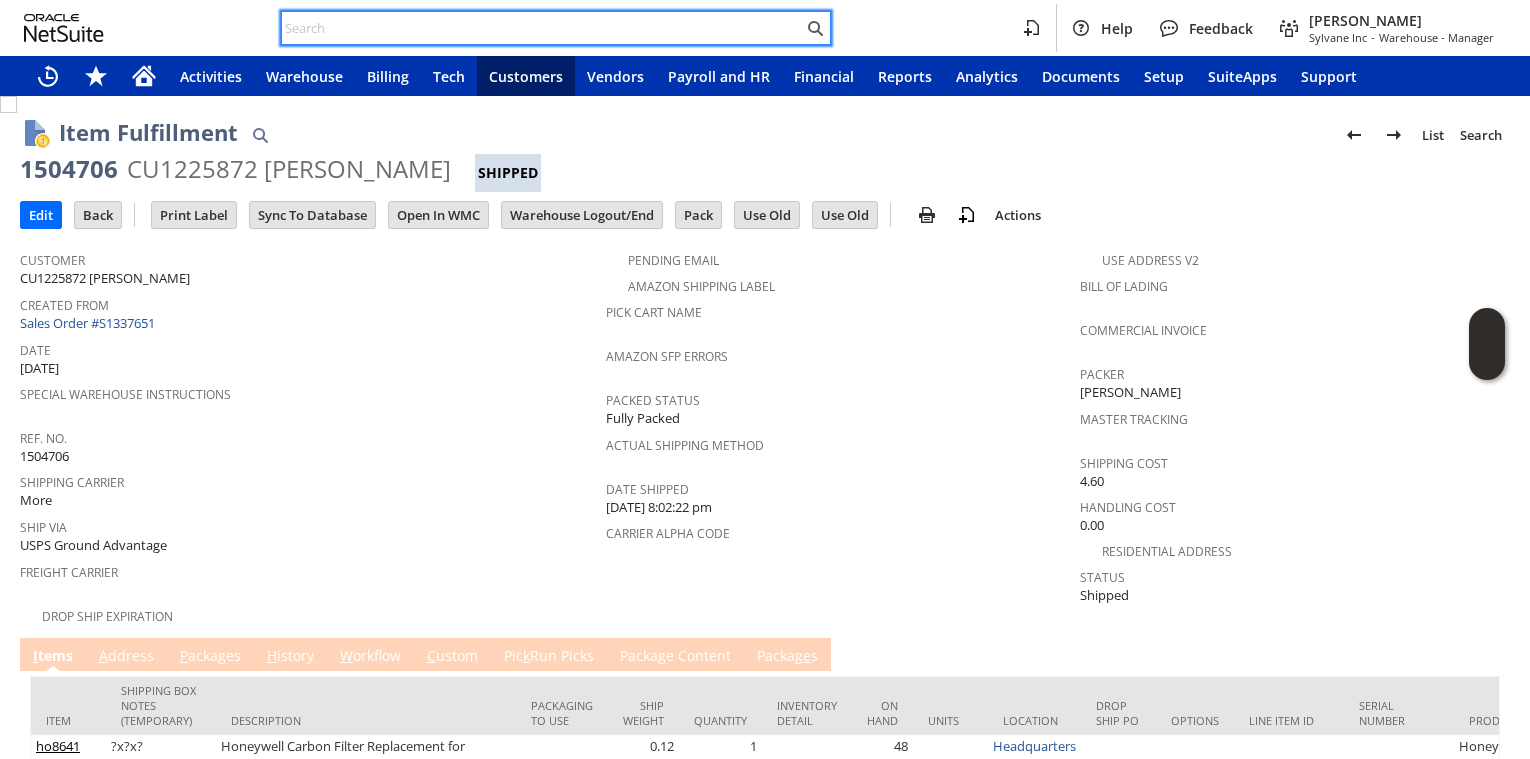 click at bounding box center [542, 28] 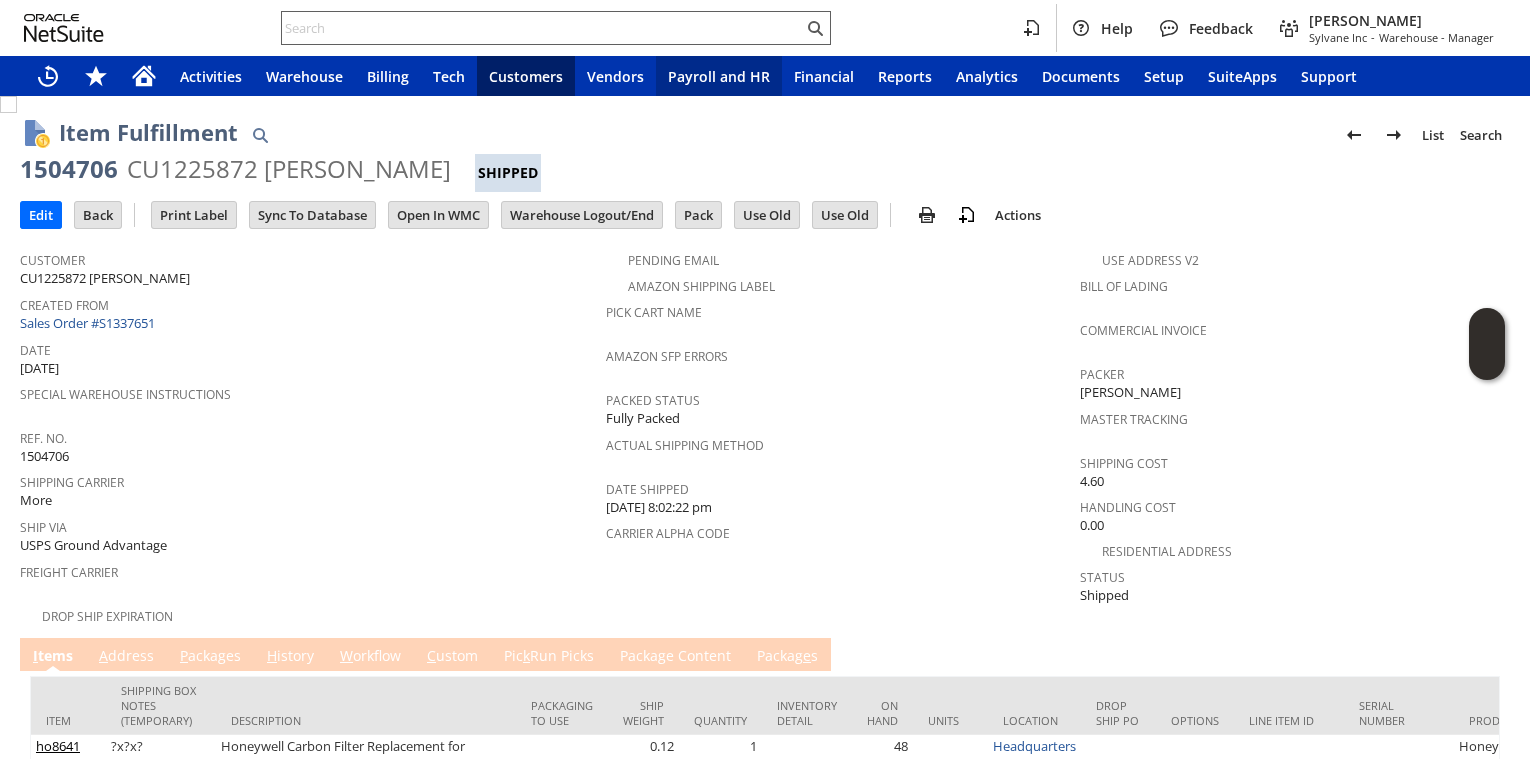 click at bounding box center [542, 28] 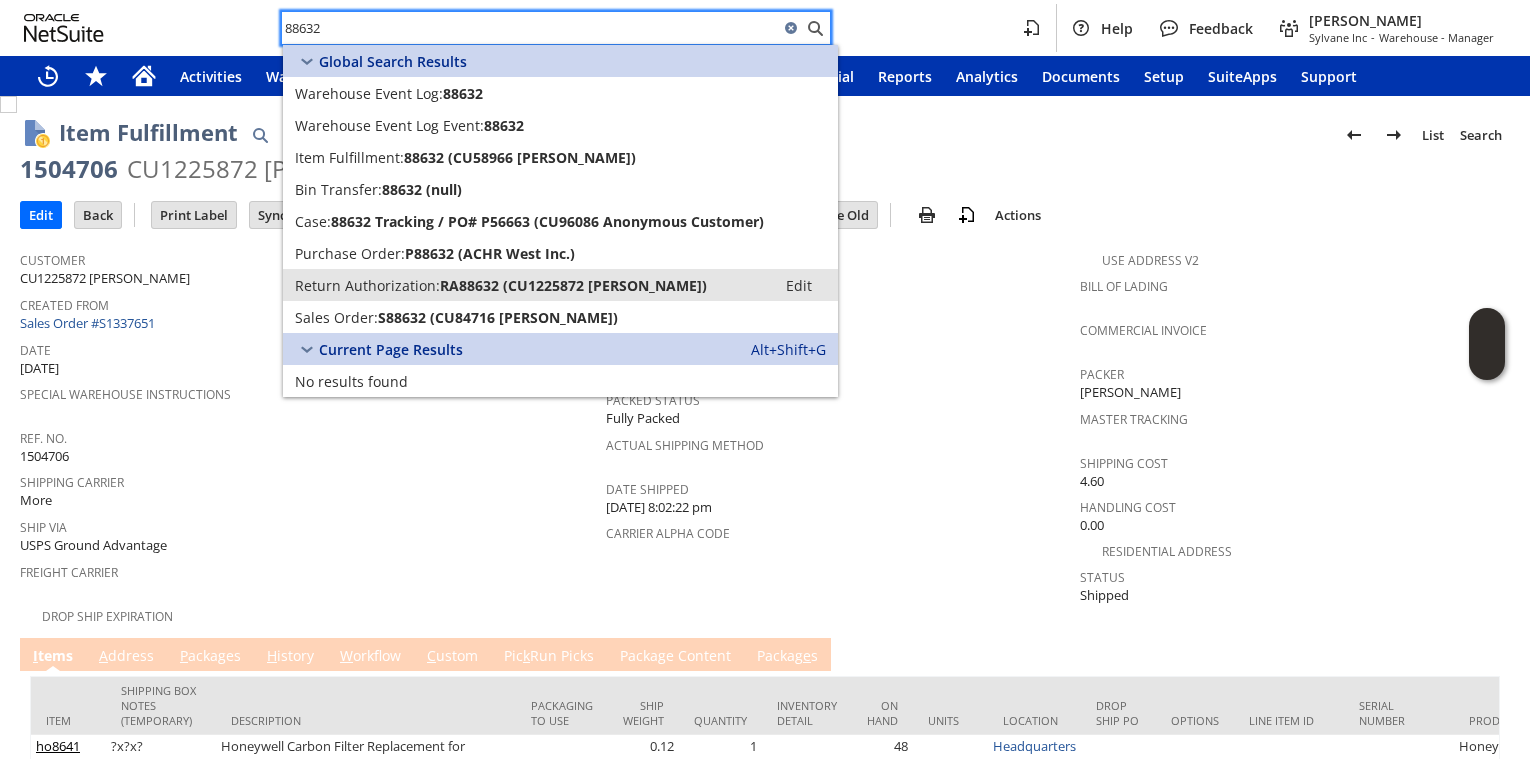 type on "88632" 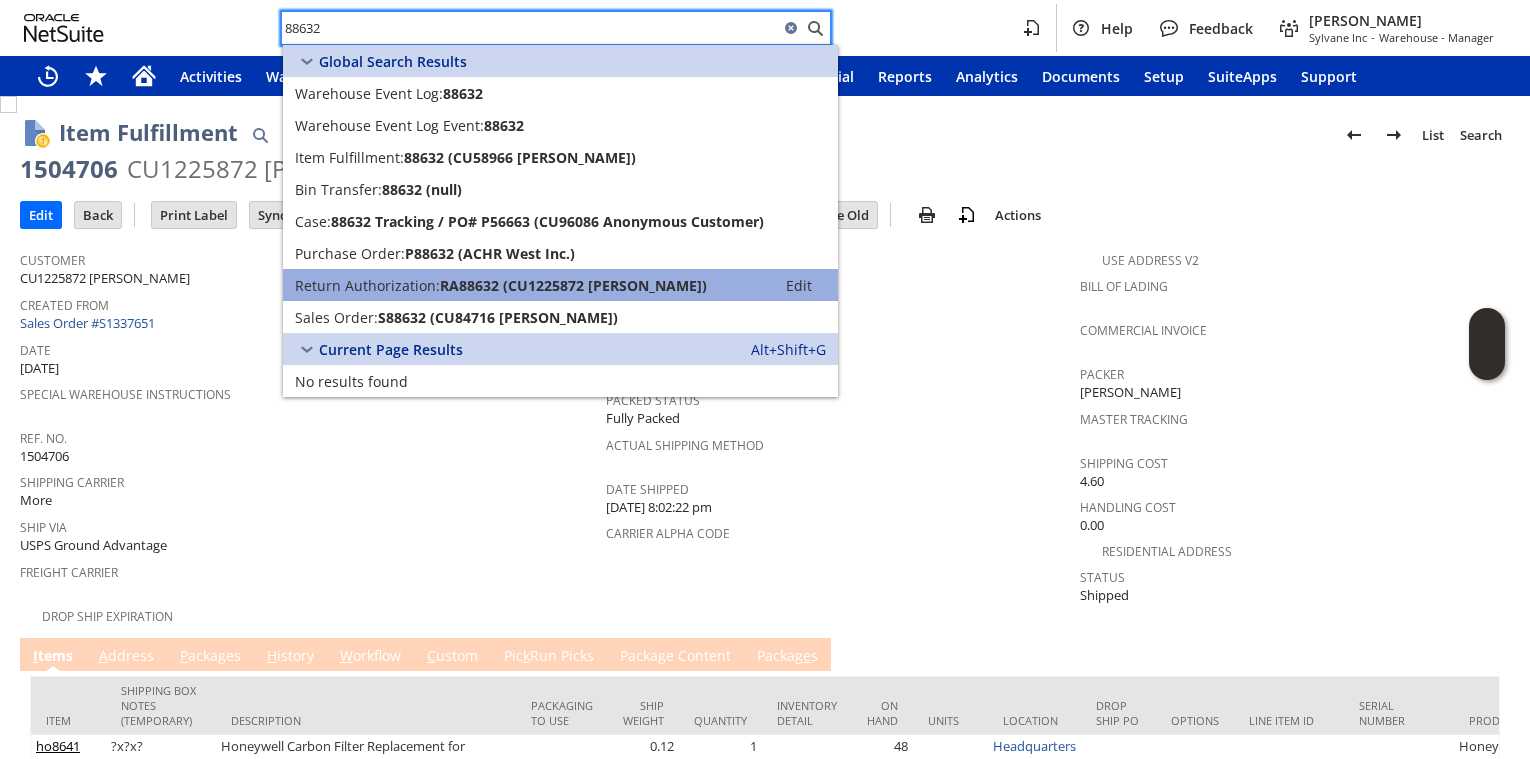 click on "Return Authorization:  RA88632 (CU1225872 Sharon E Herman) Edit" at bounding box center [560, 285] 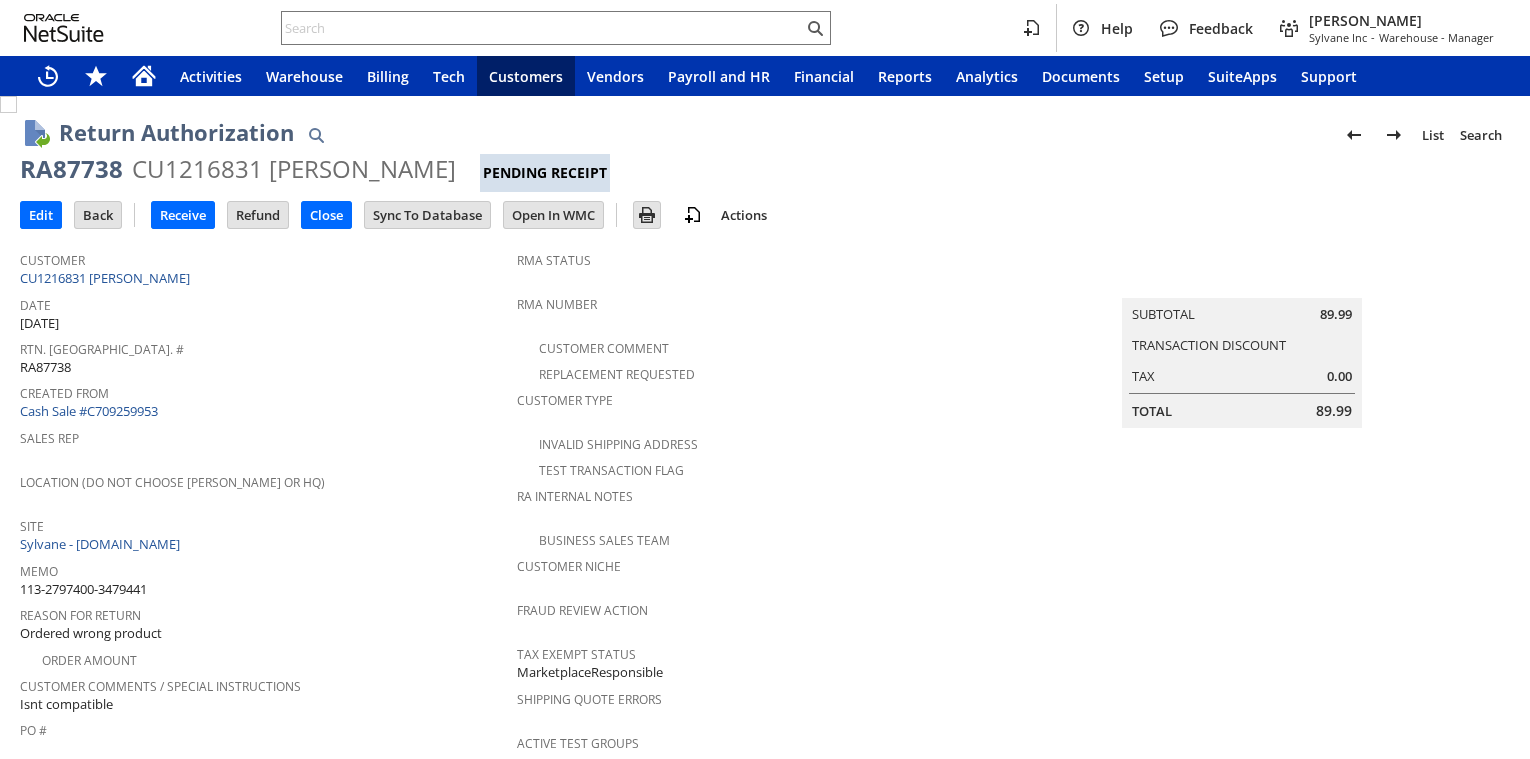 scroll, scrollTop: 0, scrollLeft: 0, axis: both 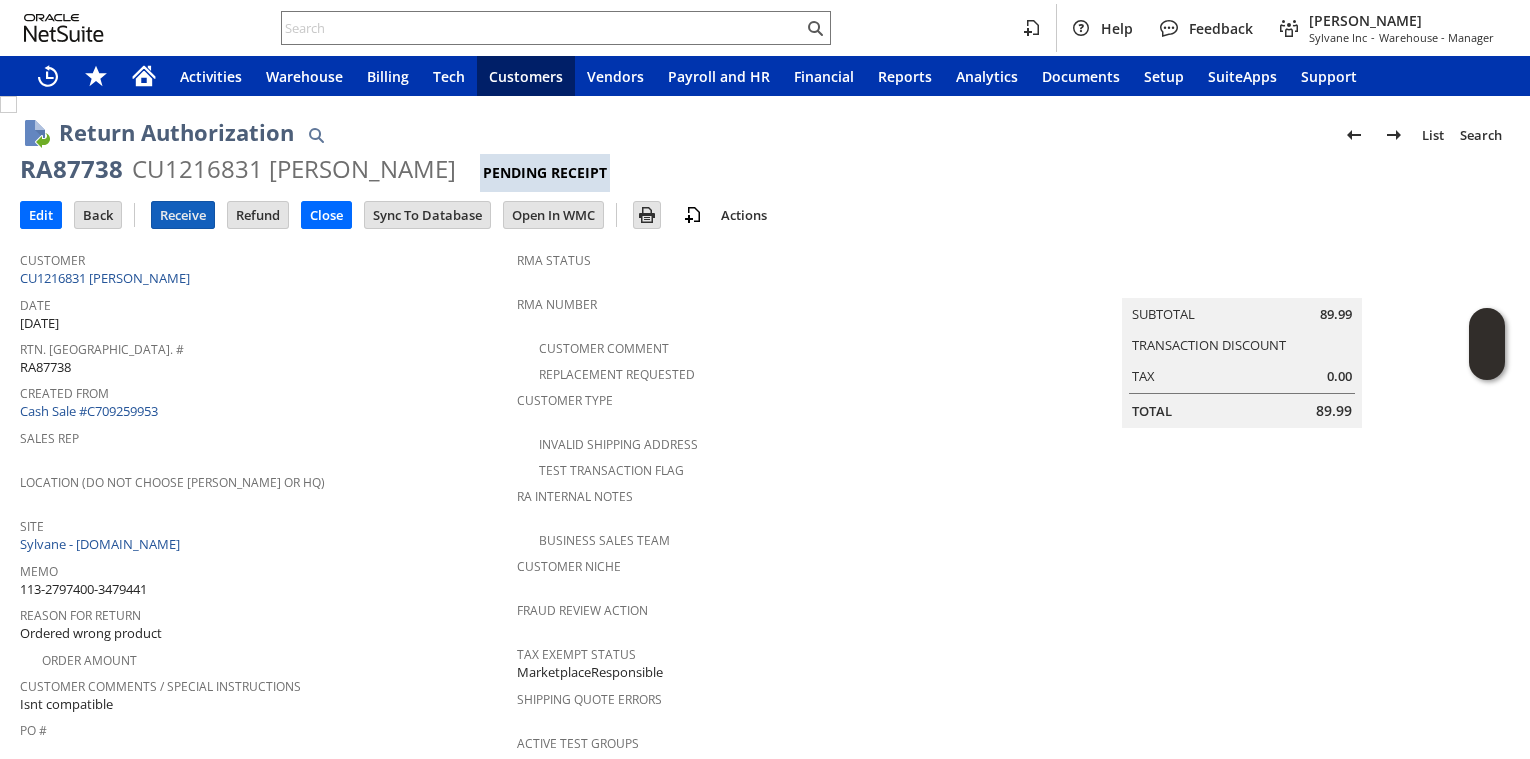 click on "Receive" at bounding box center (183, 215) 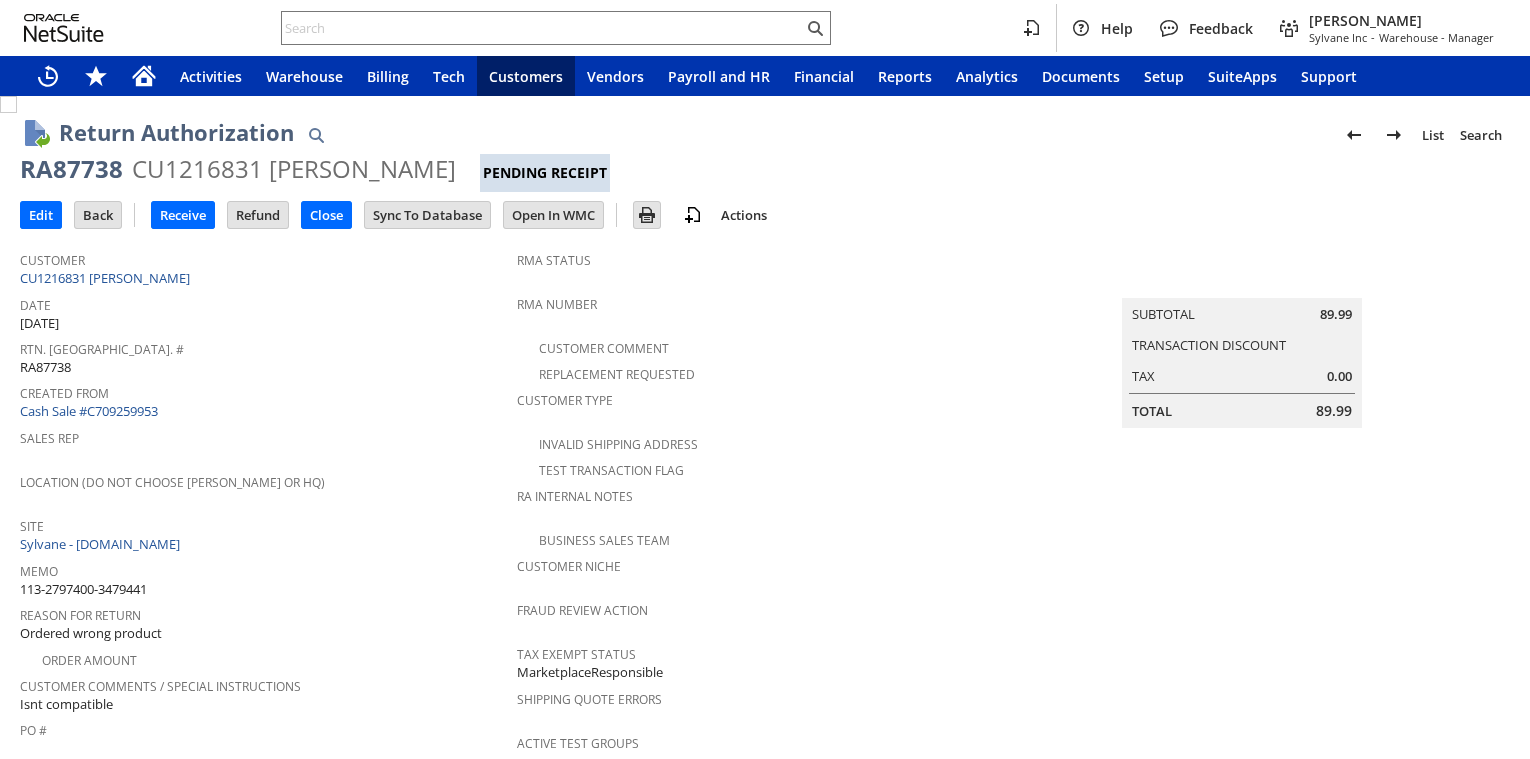 scroll, scrollTop: 0, scrollLeft: 0, axis: both 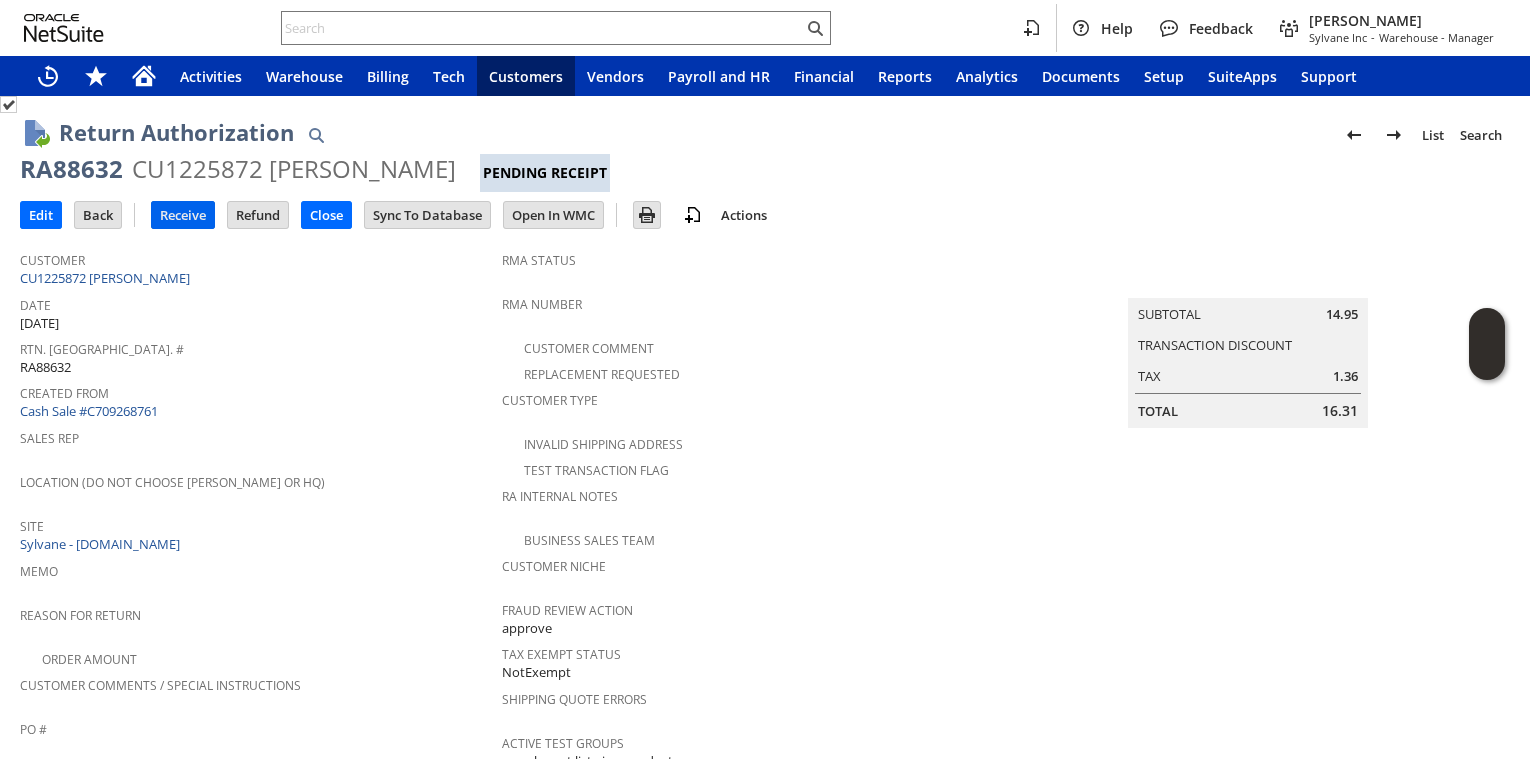 click on "Receive" at bounding box center [183, 215] 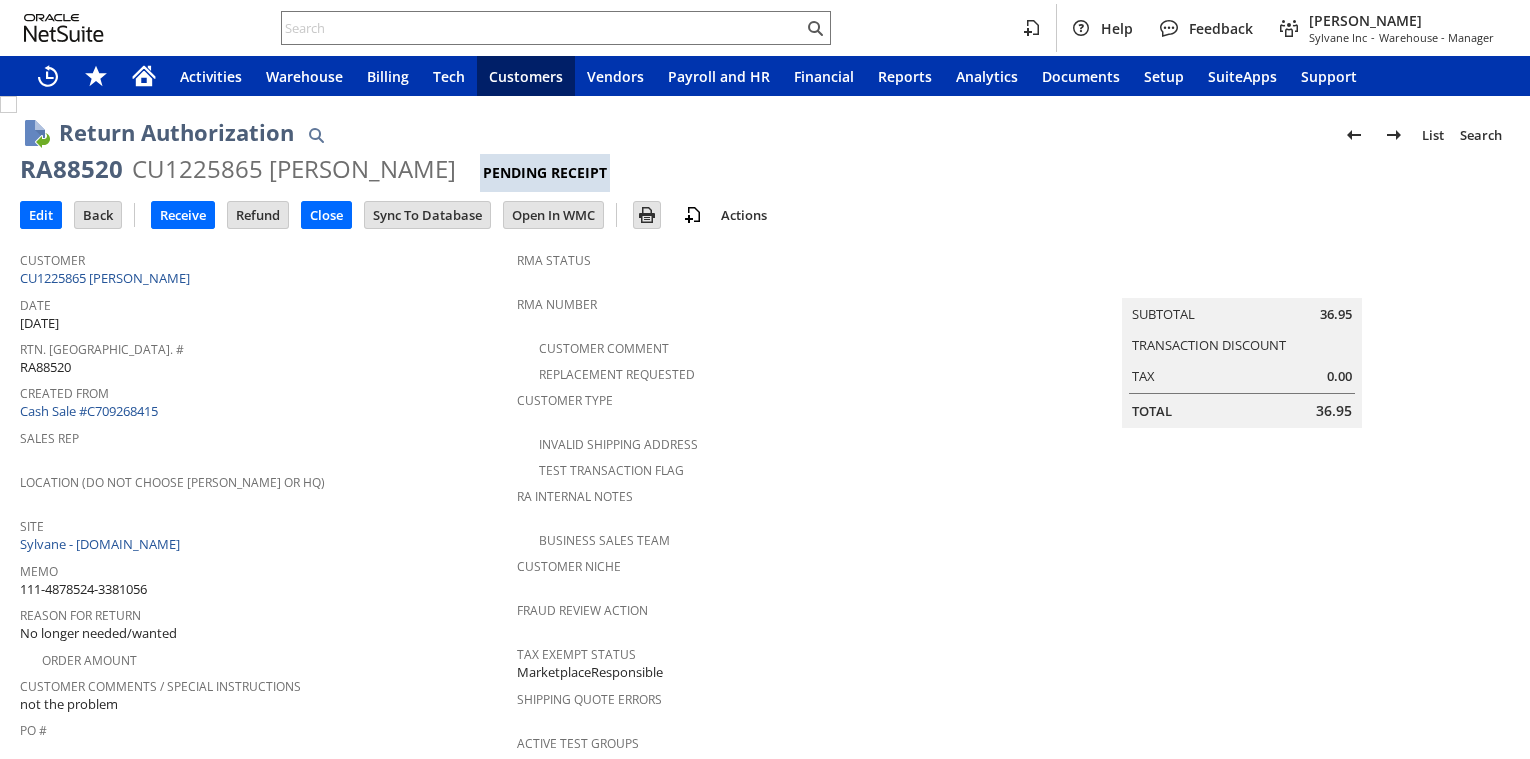 scroll, scrollTop: 0, scrollLeft: 0, axis: both 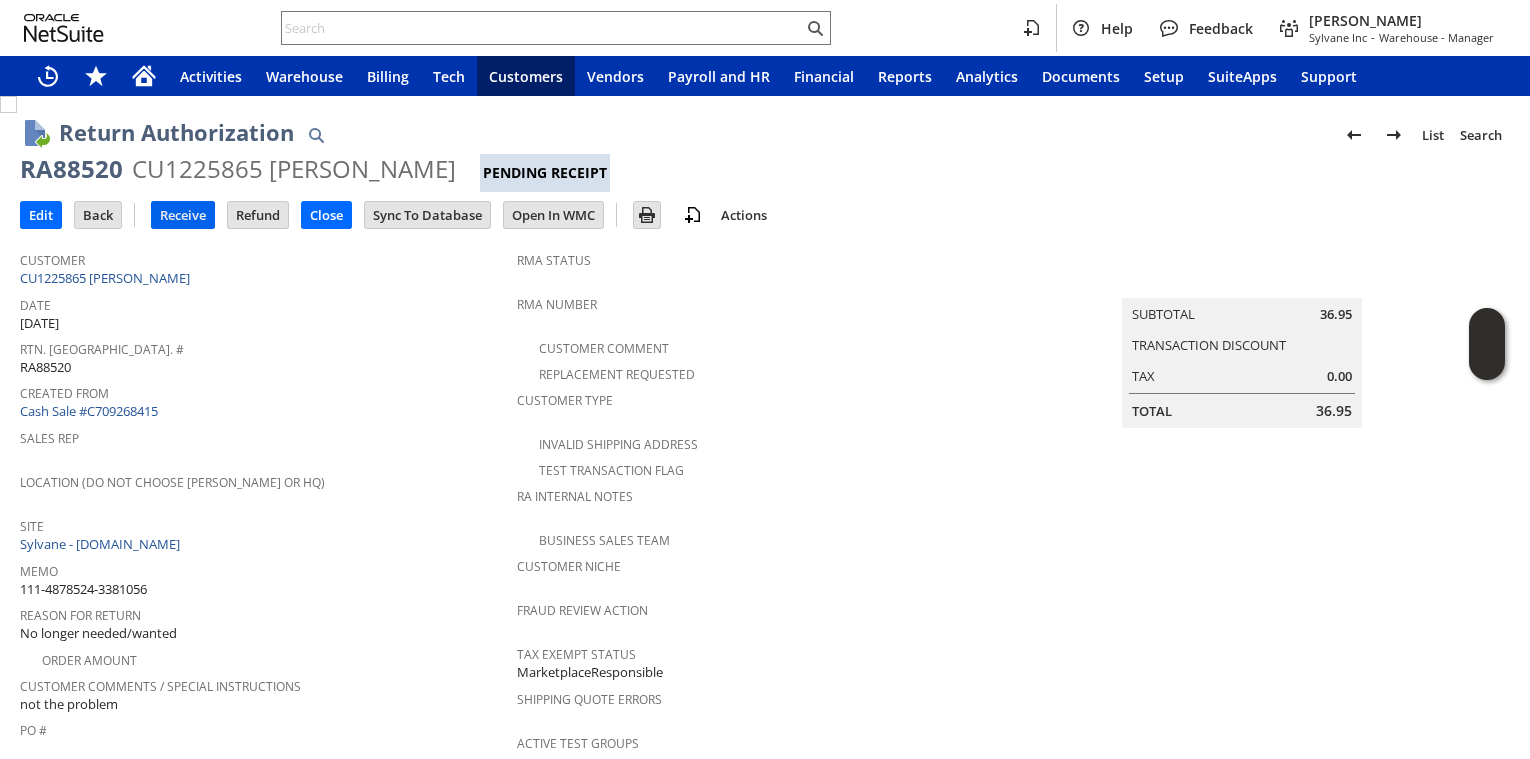 click on "Receive" at bounding box center (183, 215) 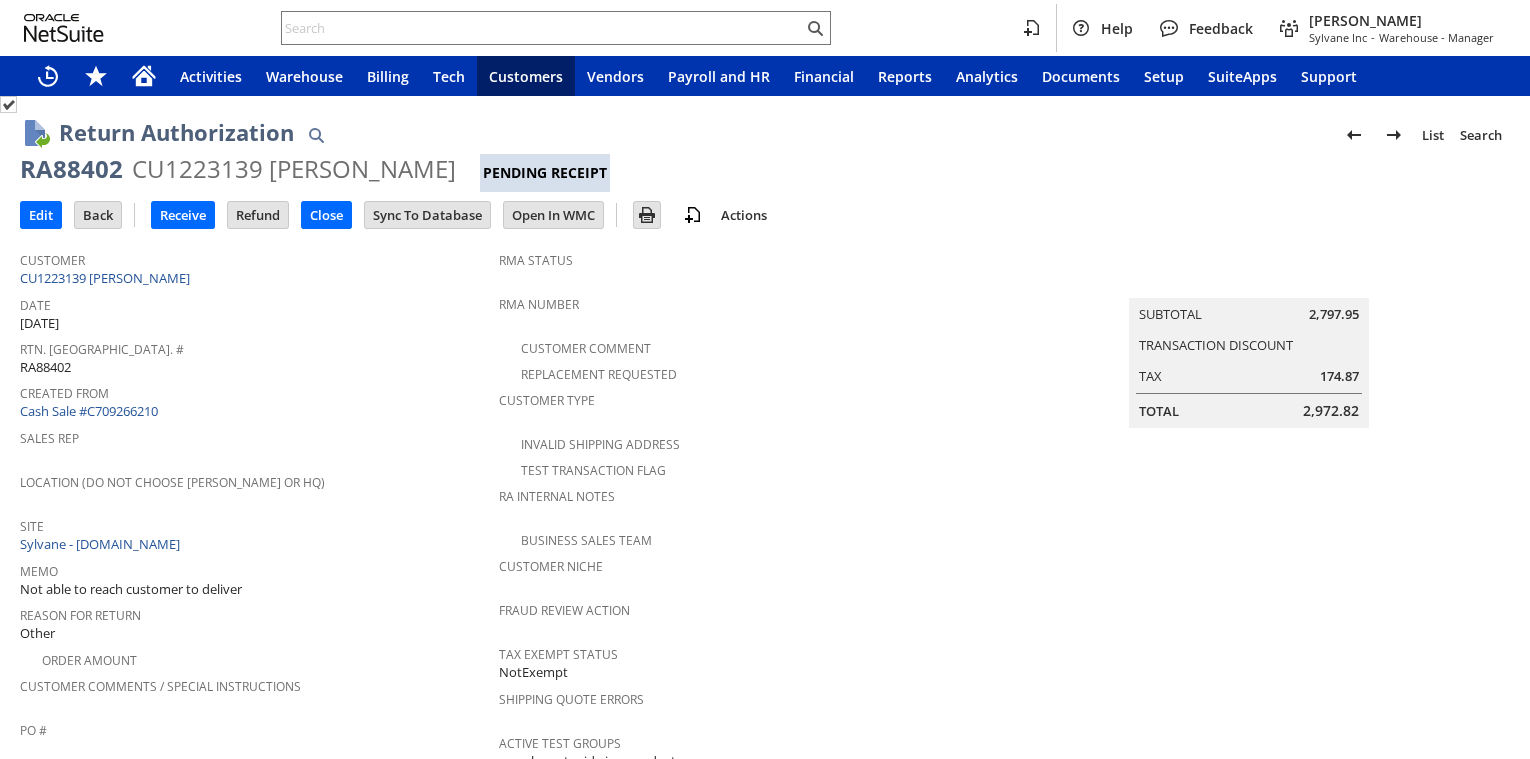 scroll, scrollTop: 0, scrollLeft: 0, axis: both 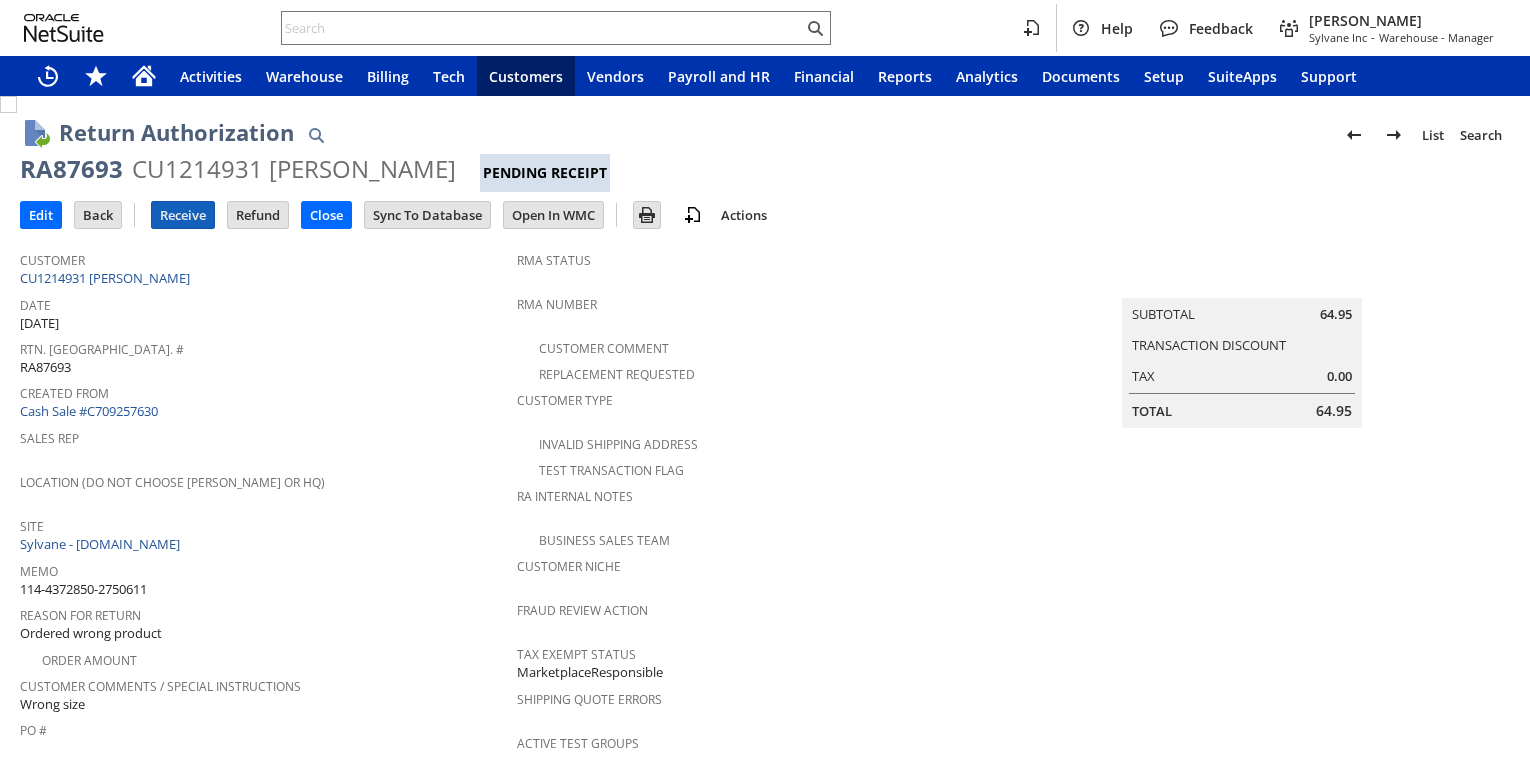 click on "Receive" at bounding box center (183, 215) 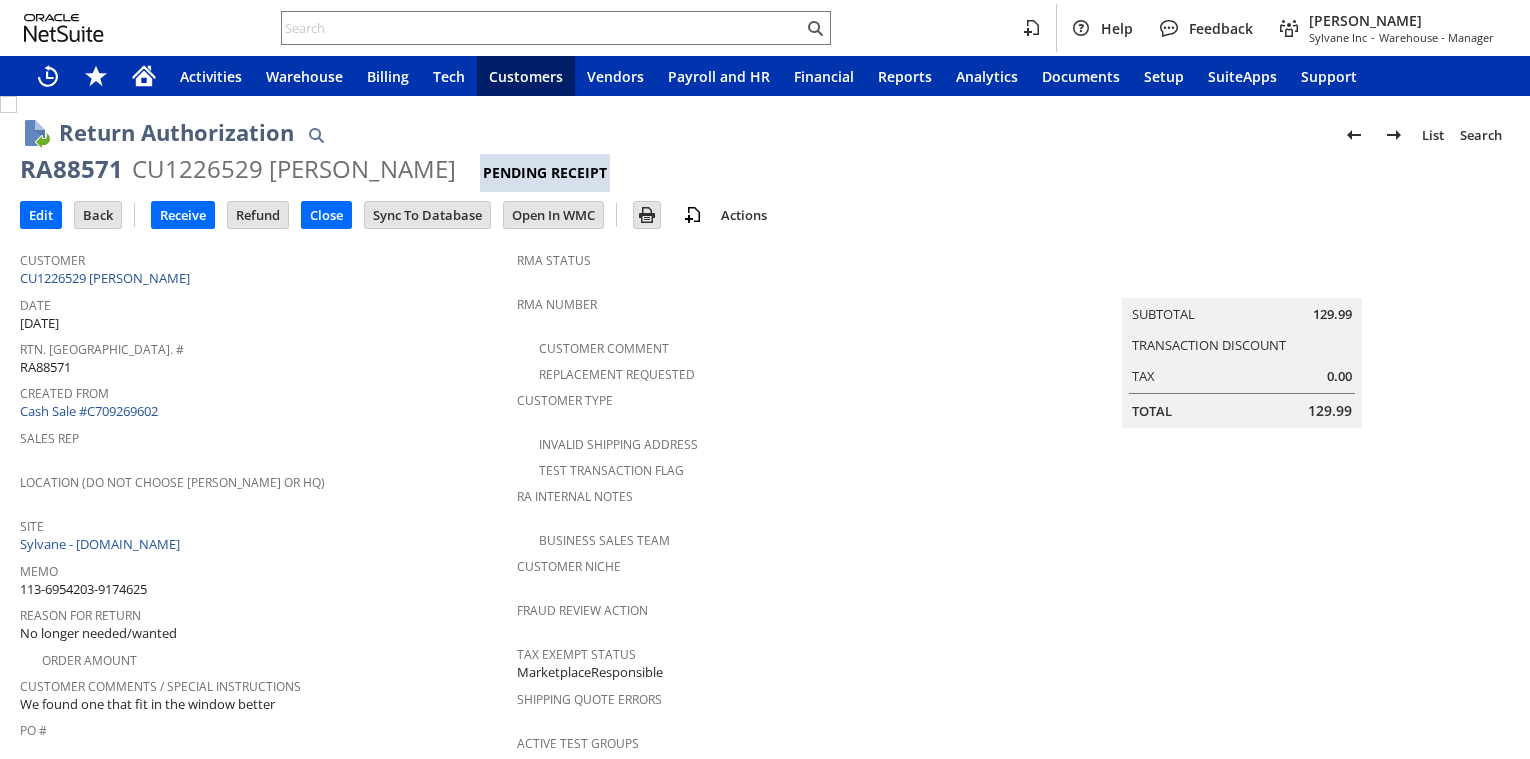 scroll, scrollTop: 0, scrollLeft: 0, axis: both 